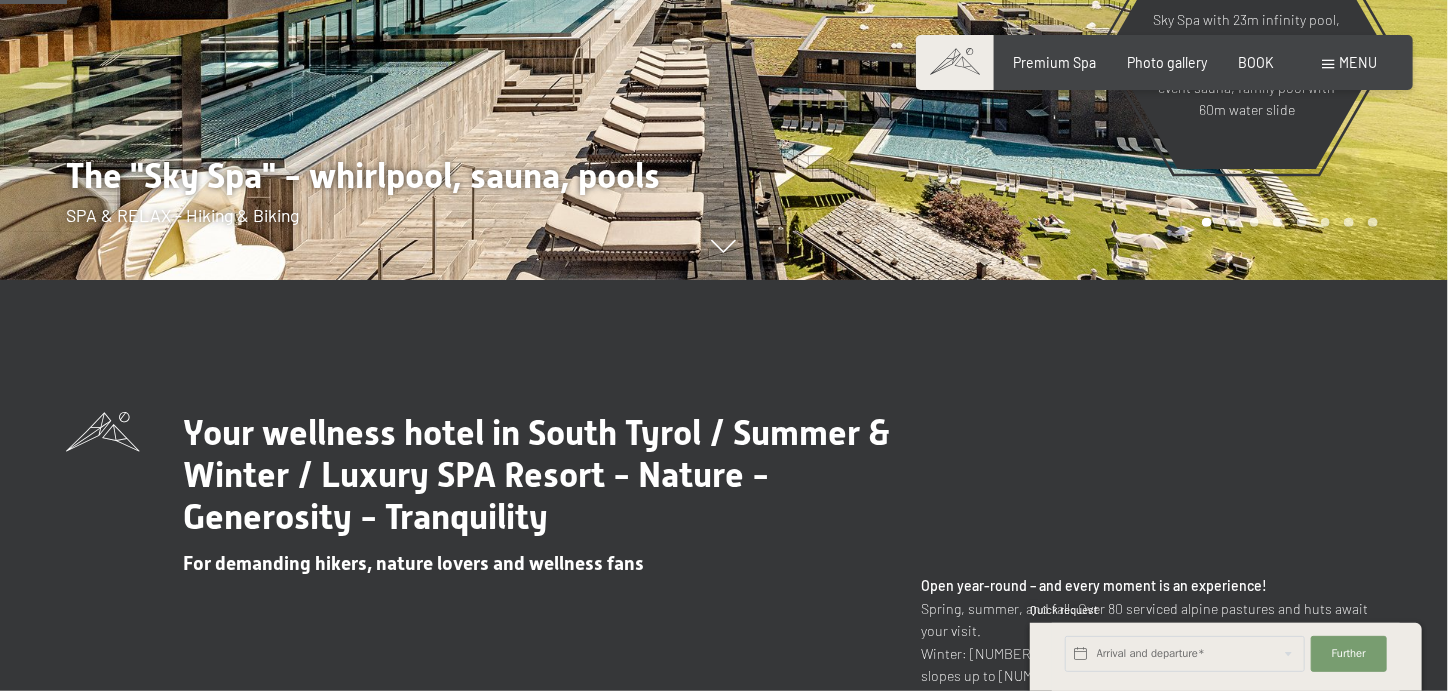 scroll, scrollTop: 813, scrollLeft: 0, axis: vertical 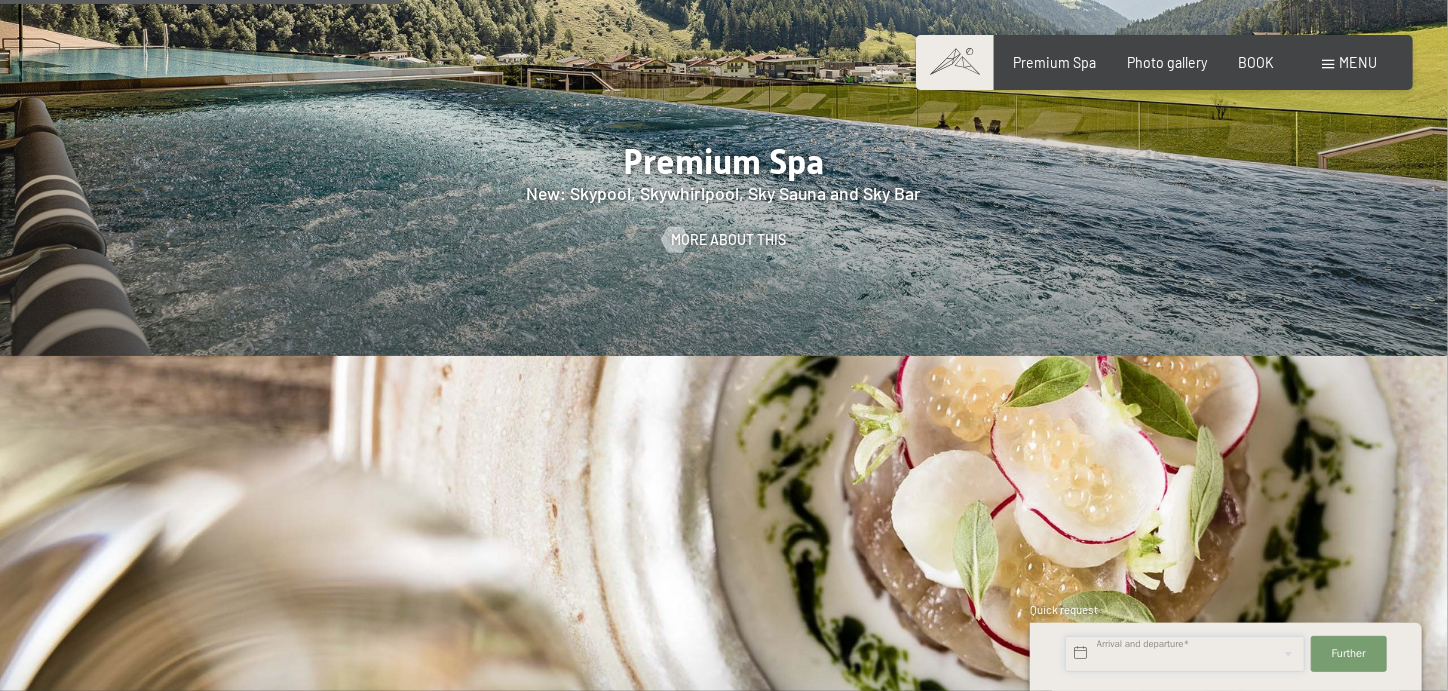 click at bounding box center (1185, 654) 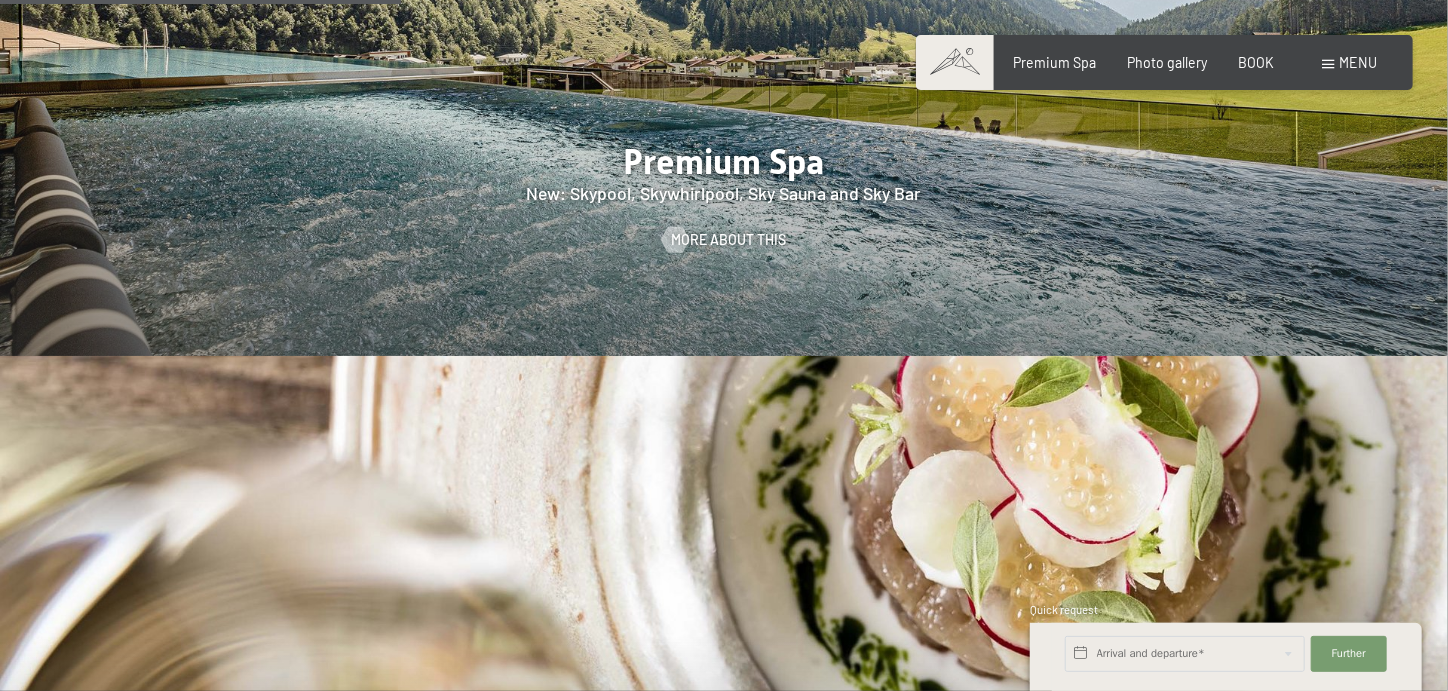 click at bounding box center (724, 46) 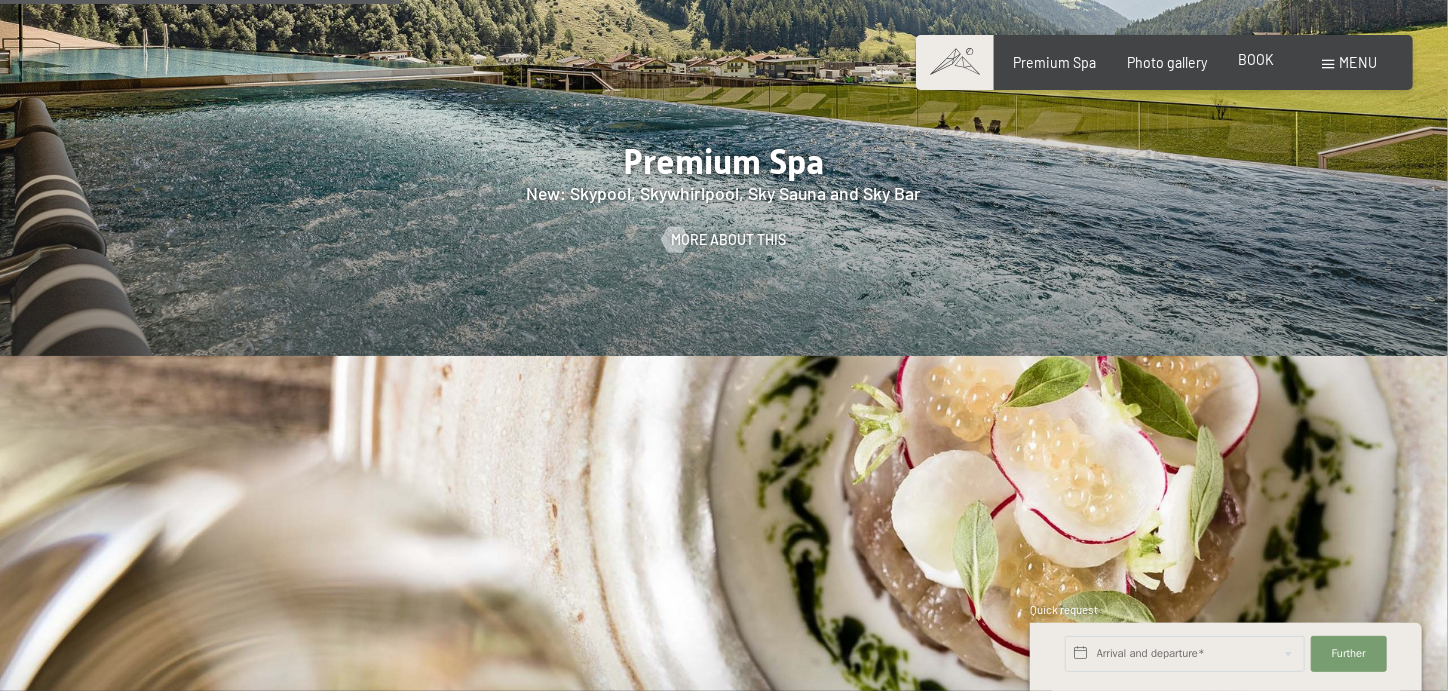 click on "BOOK" at bounding box center (1256, 59) 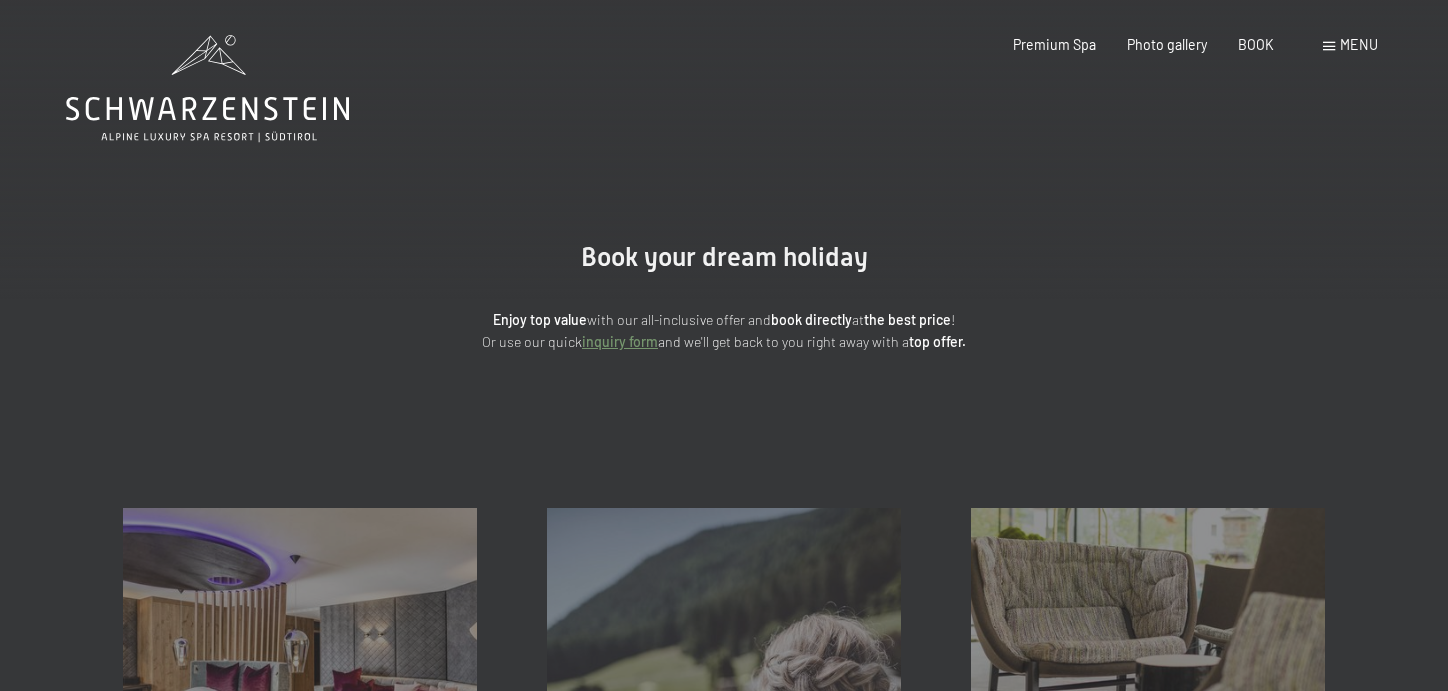 scroll, scrollTop: 0, scrollLeft: 0, axis: both 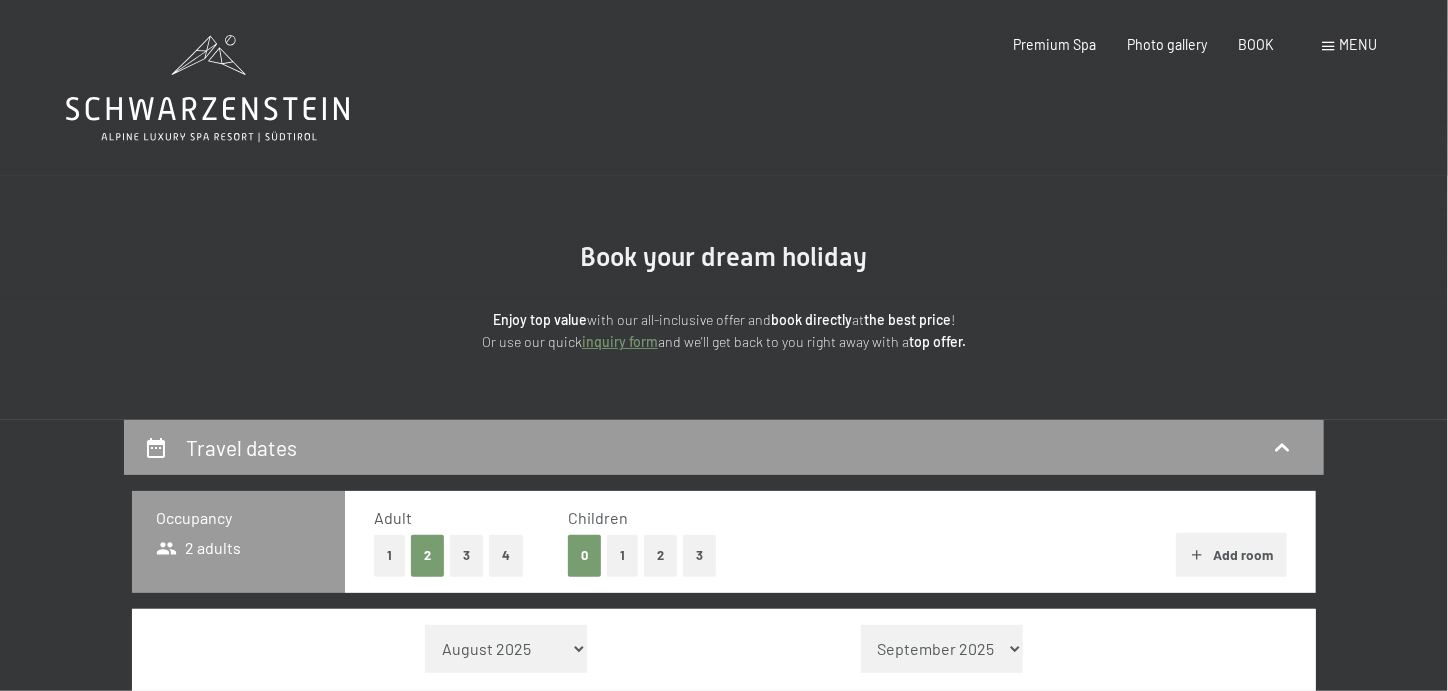 click on "menu" at bounding box center [1359, 44] 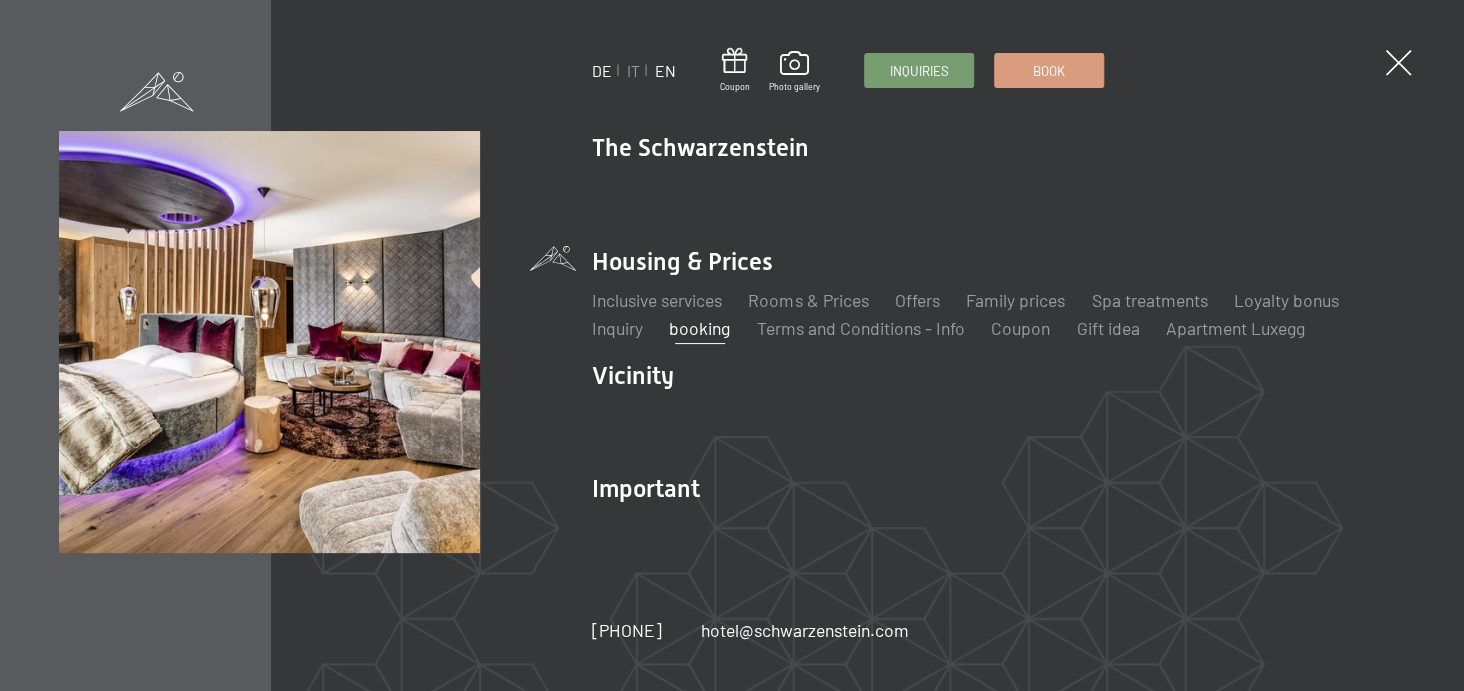 click on "EN" at bounding box center (665, 70) 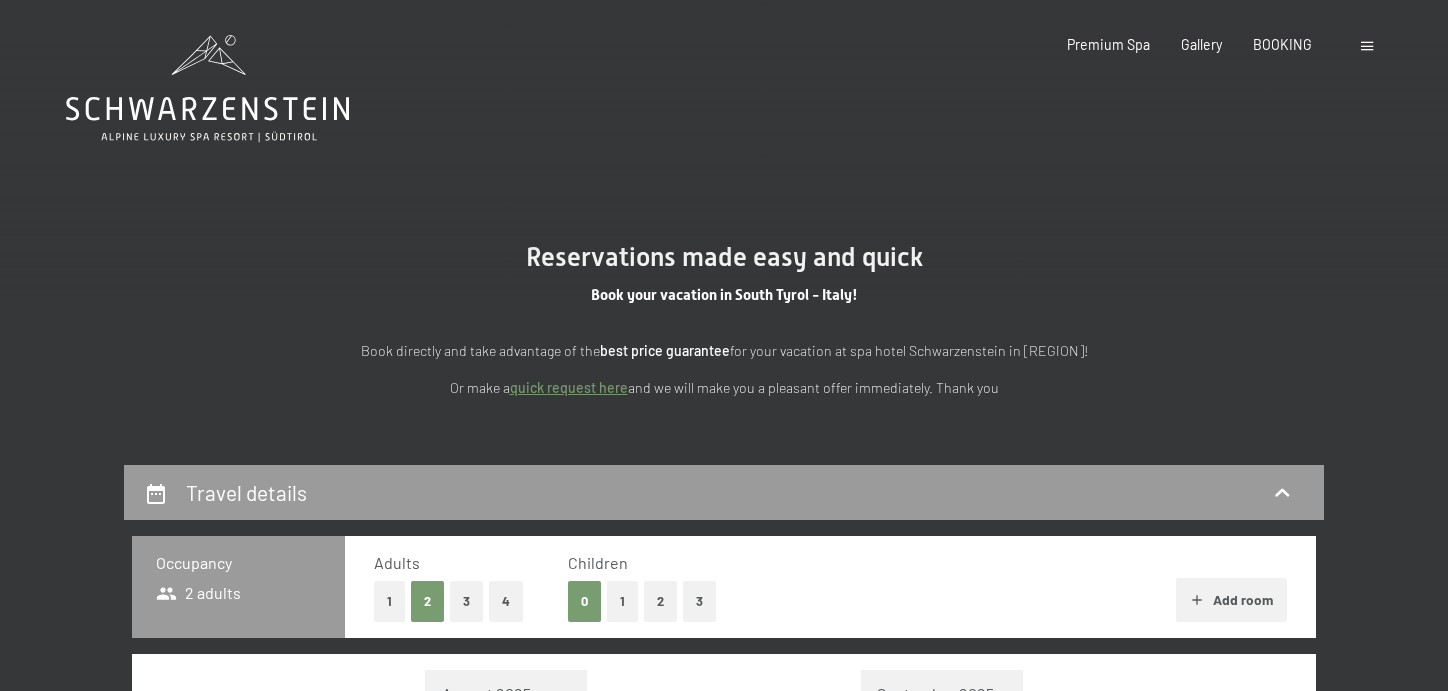 scroll, scrollTop: 0, scrollLeft: 0, axis: both 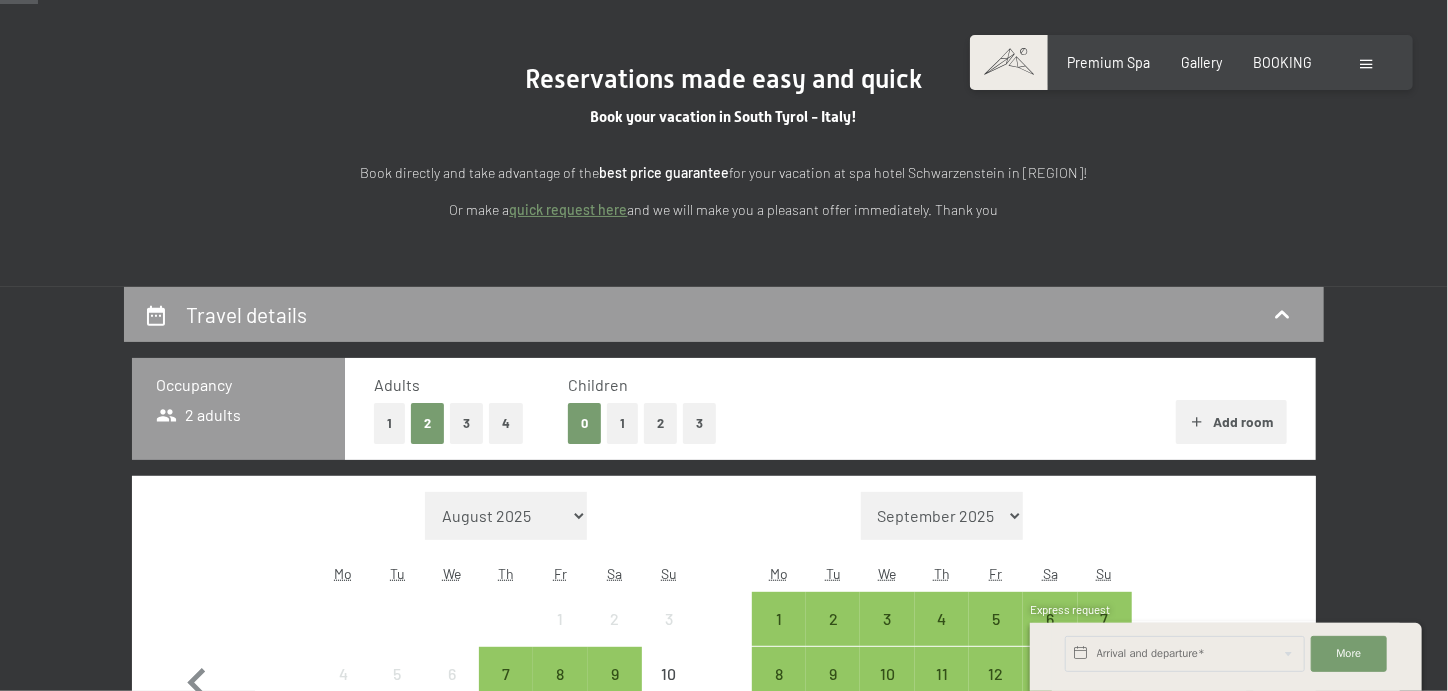 click on "3" at bounding box center (466, 423) 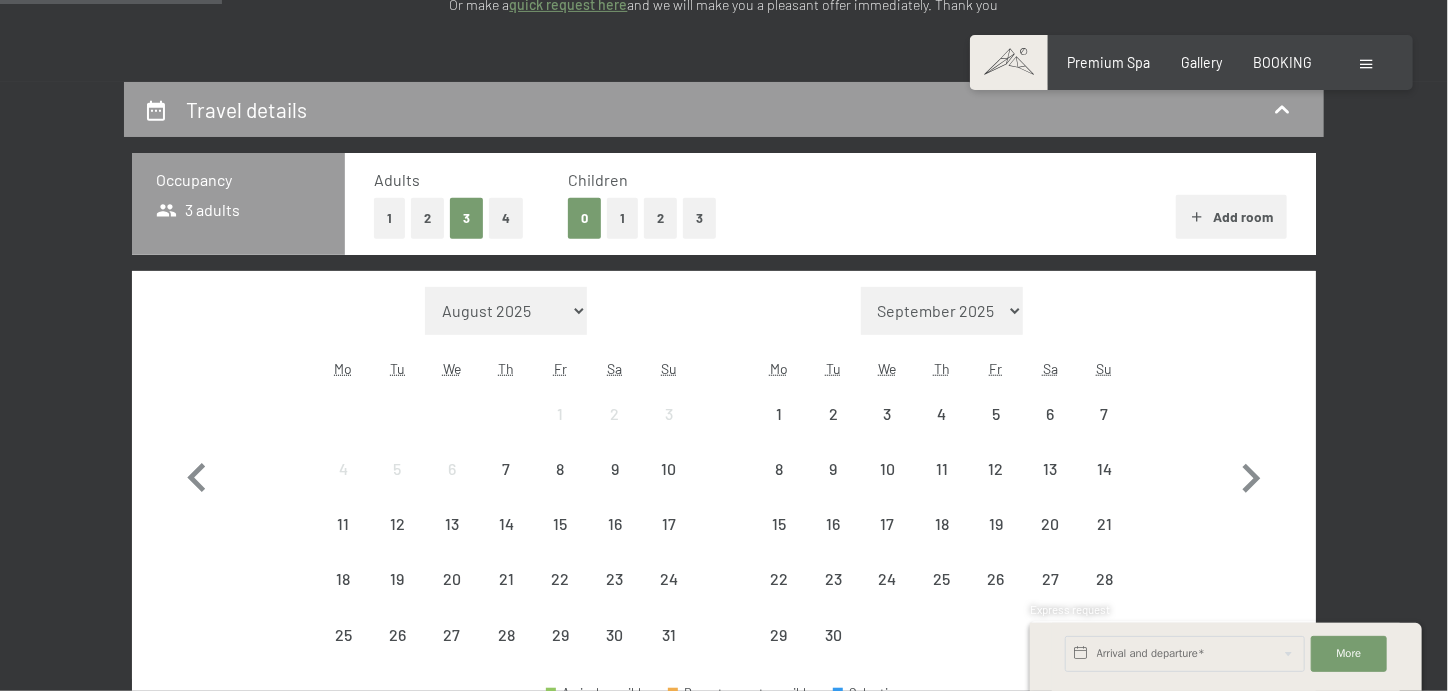 scroll, scrollTop: 390, scrollLeft: 0, axis: vertical 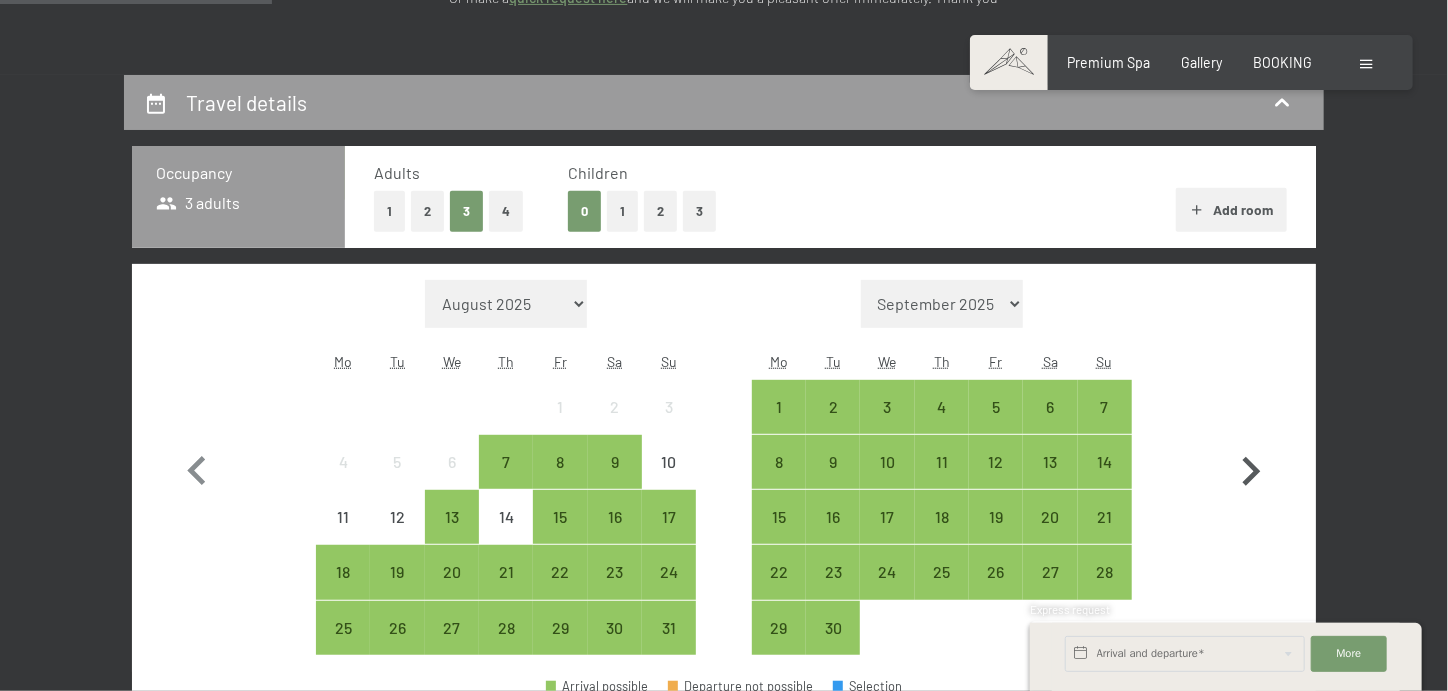 click 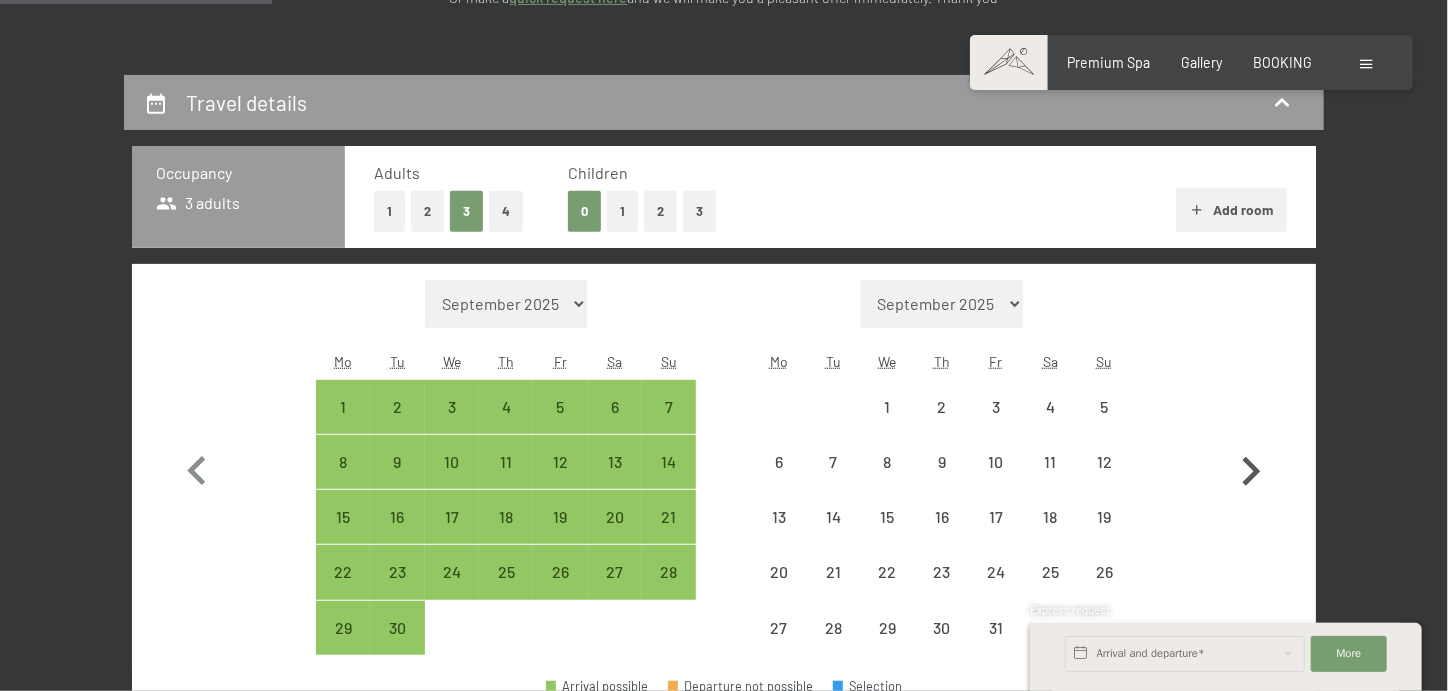 select on "2025-09-01" 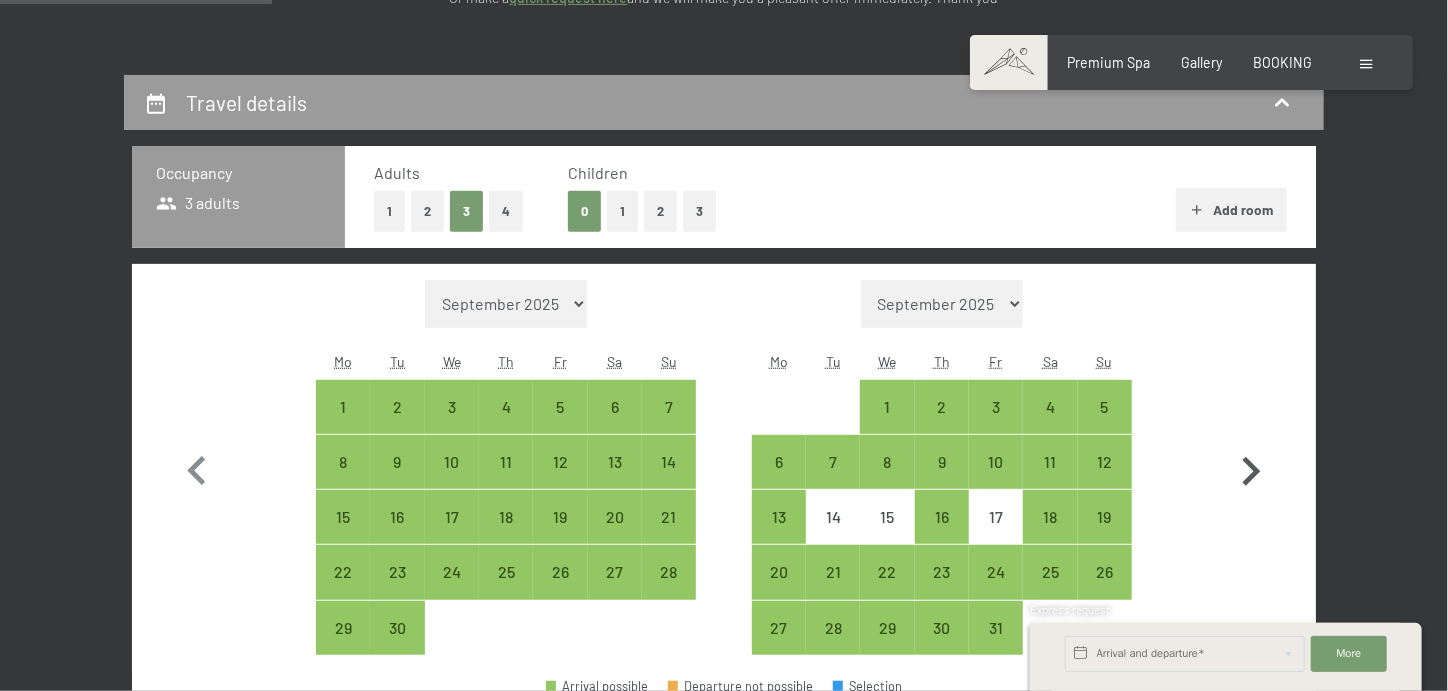 click 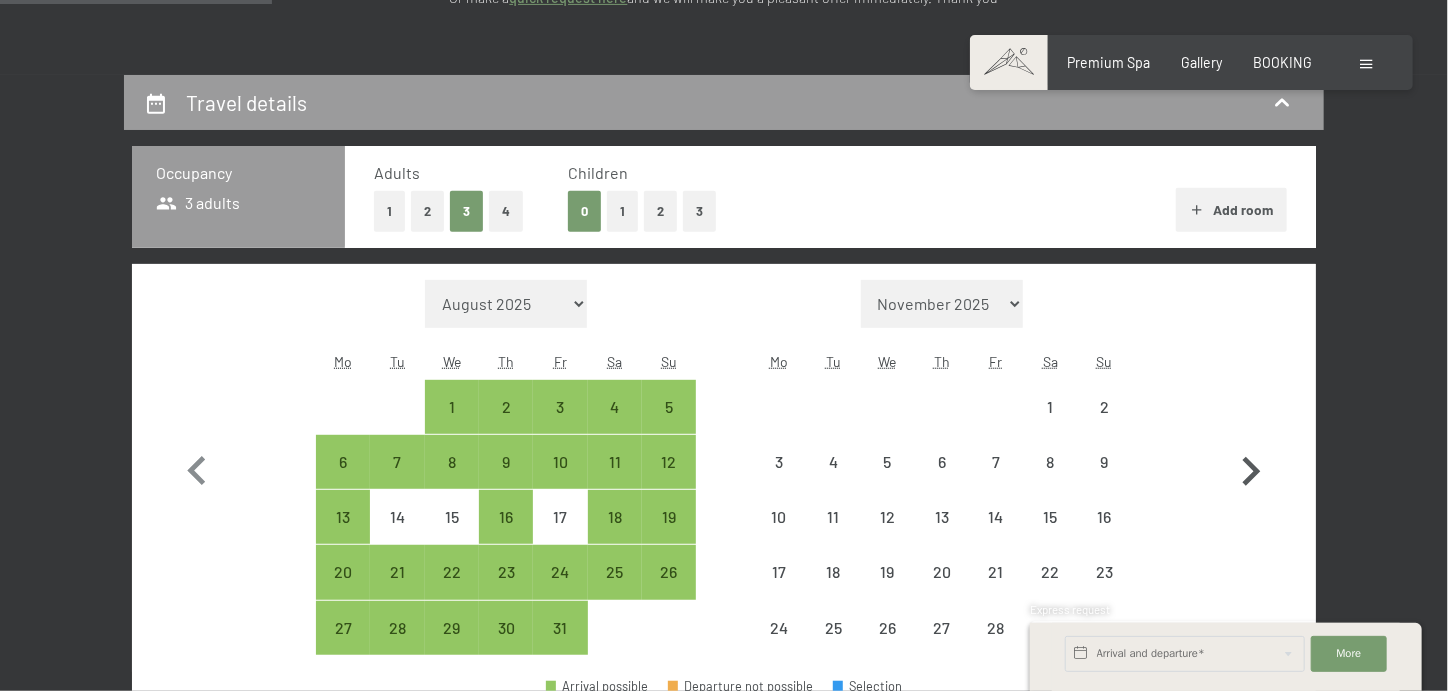 click 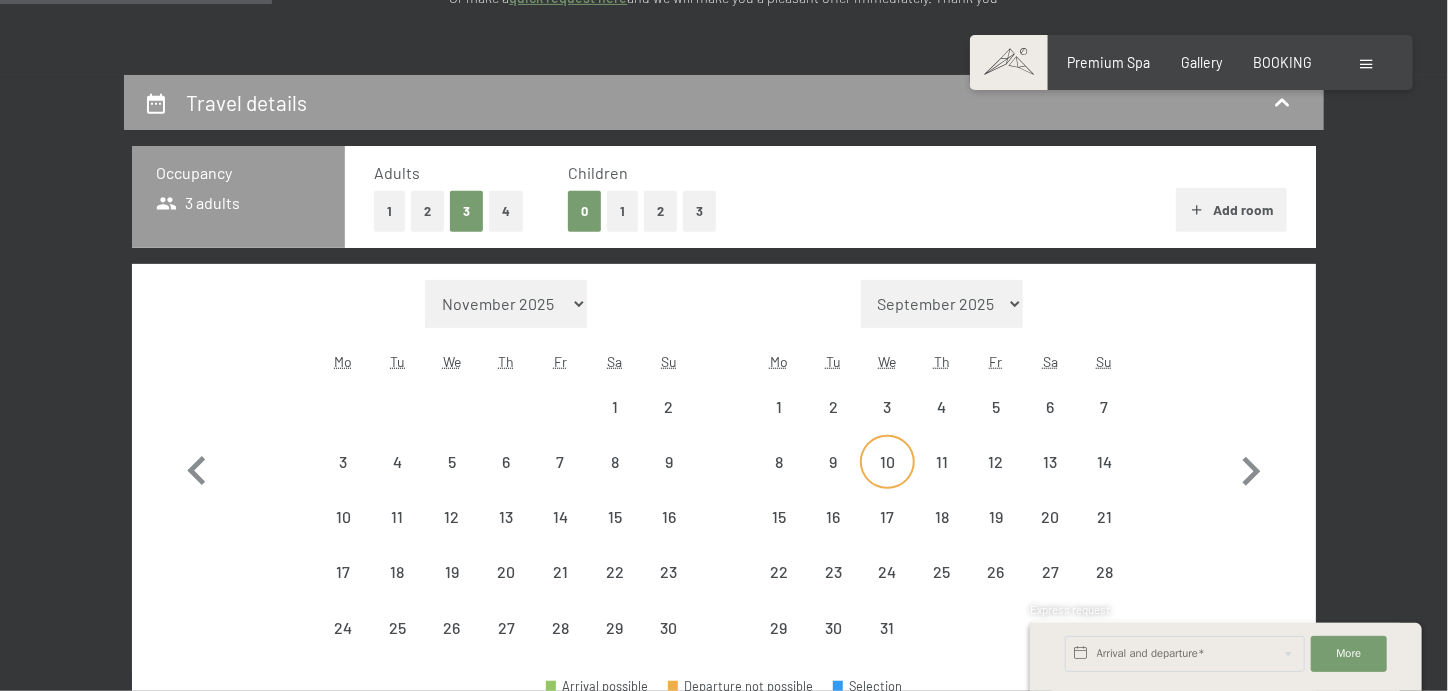 select on "2025-11-01" 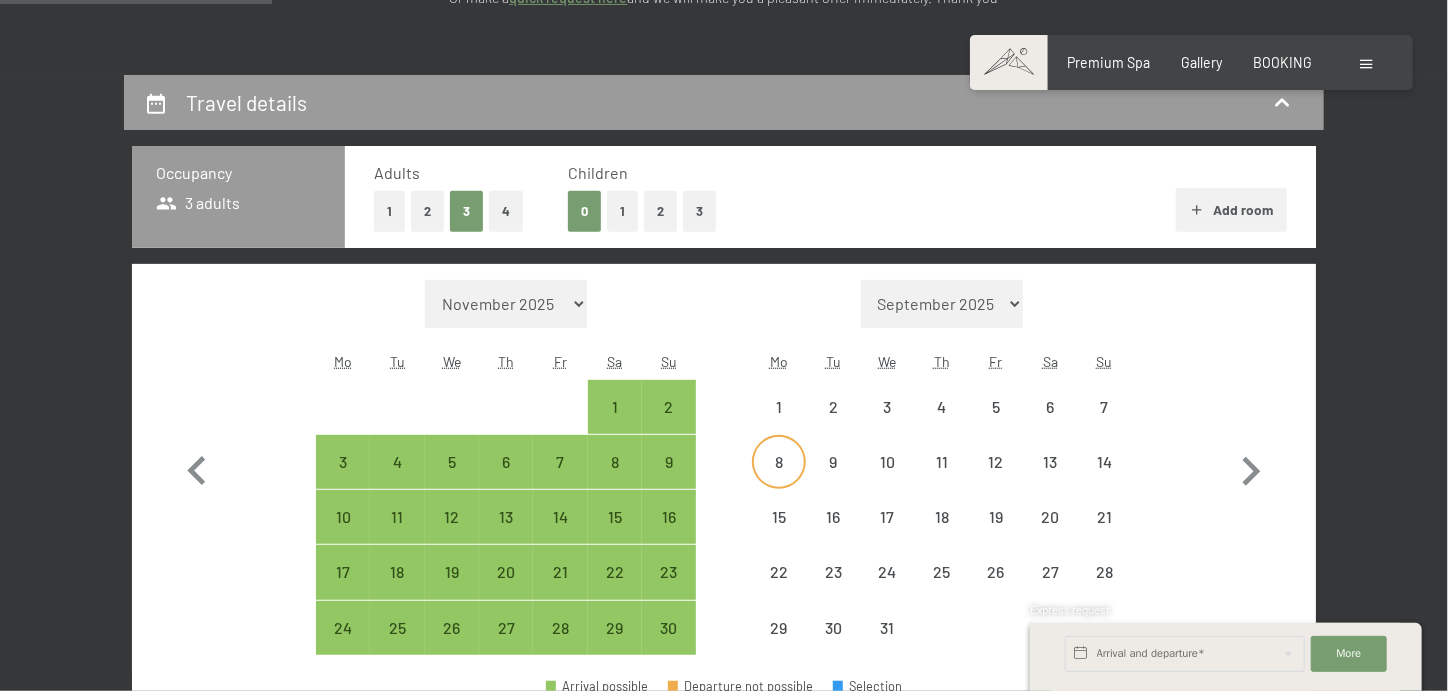 select on "2025-11-01" 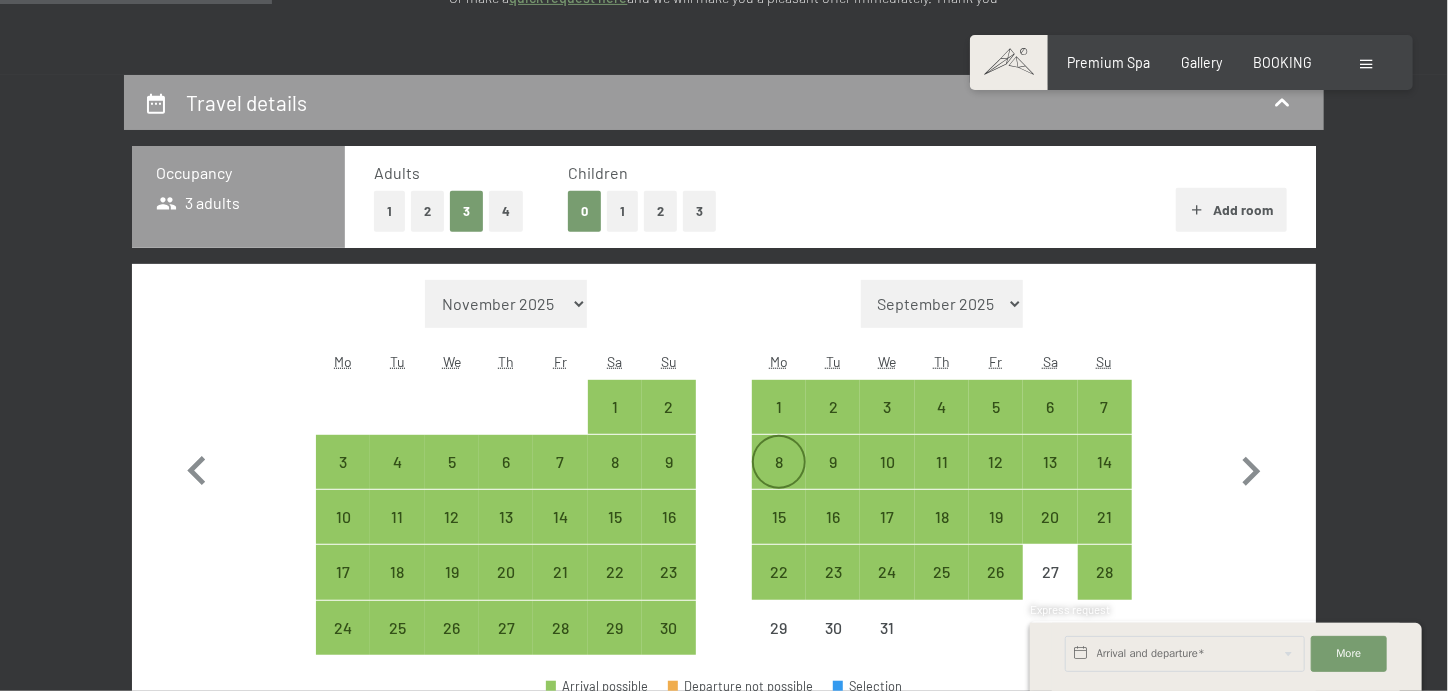click on "8" at bounding box center [779, 479] 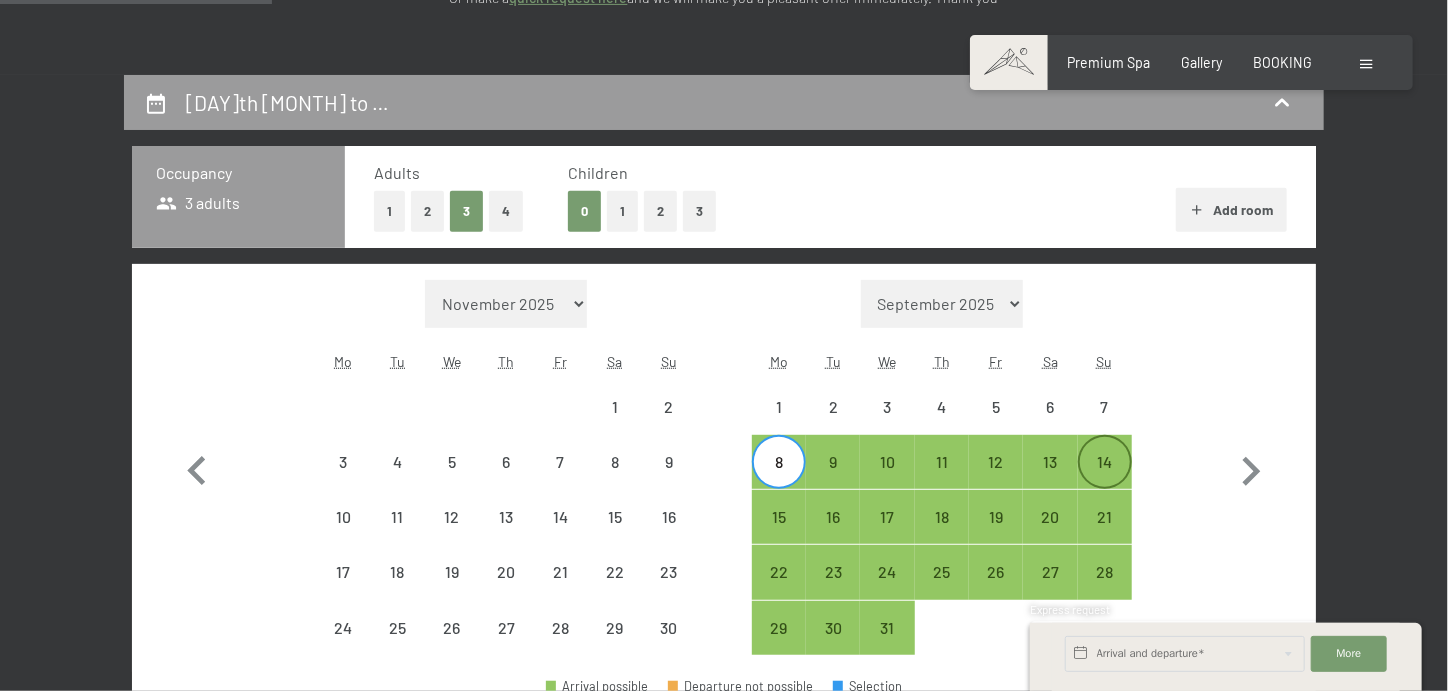 click on "14" at bounding box center [1105, 479] 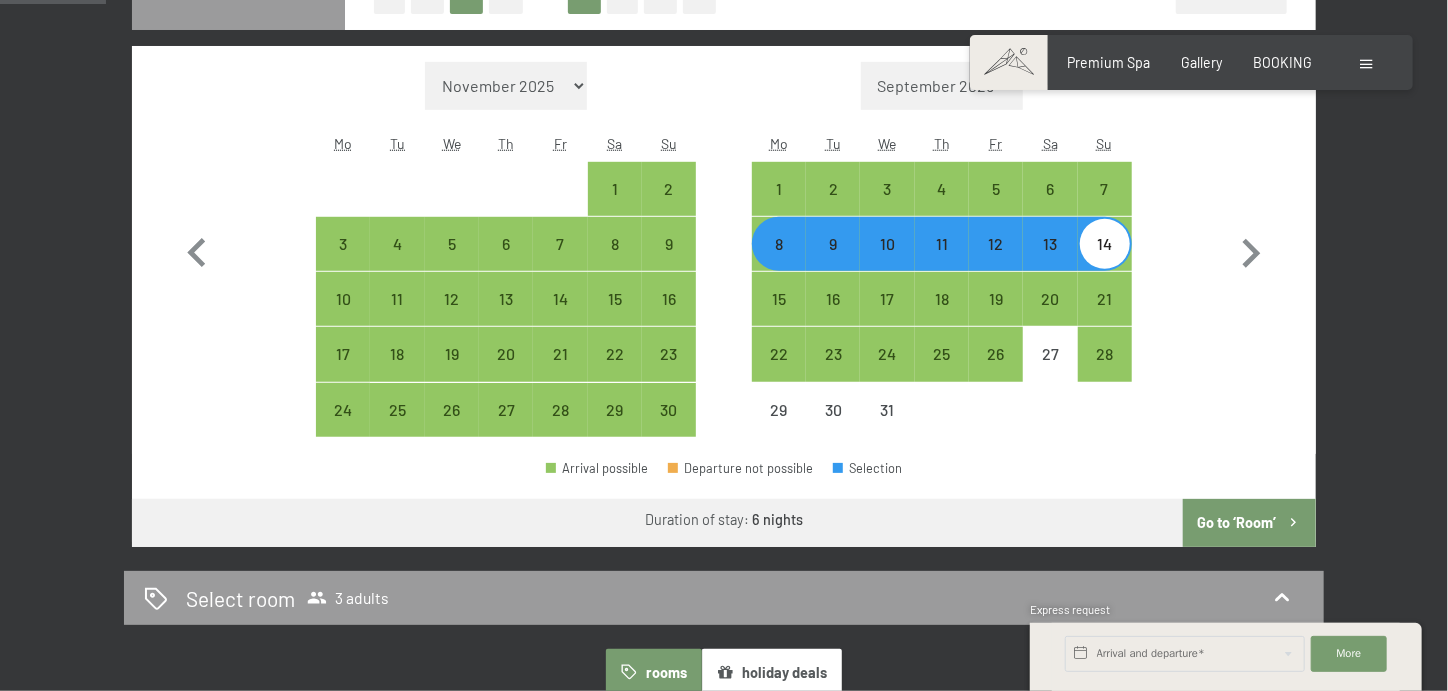 scroll, scrollTop: 620, scrollLeft: 0, axis: vertical 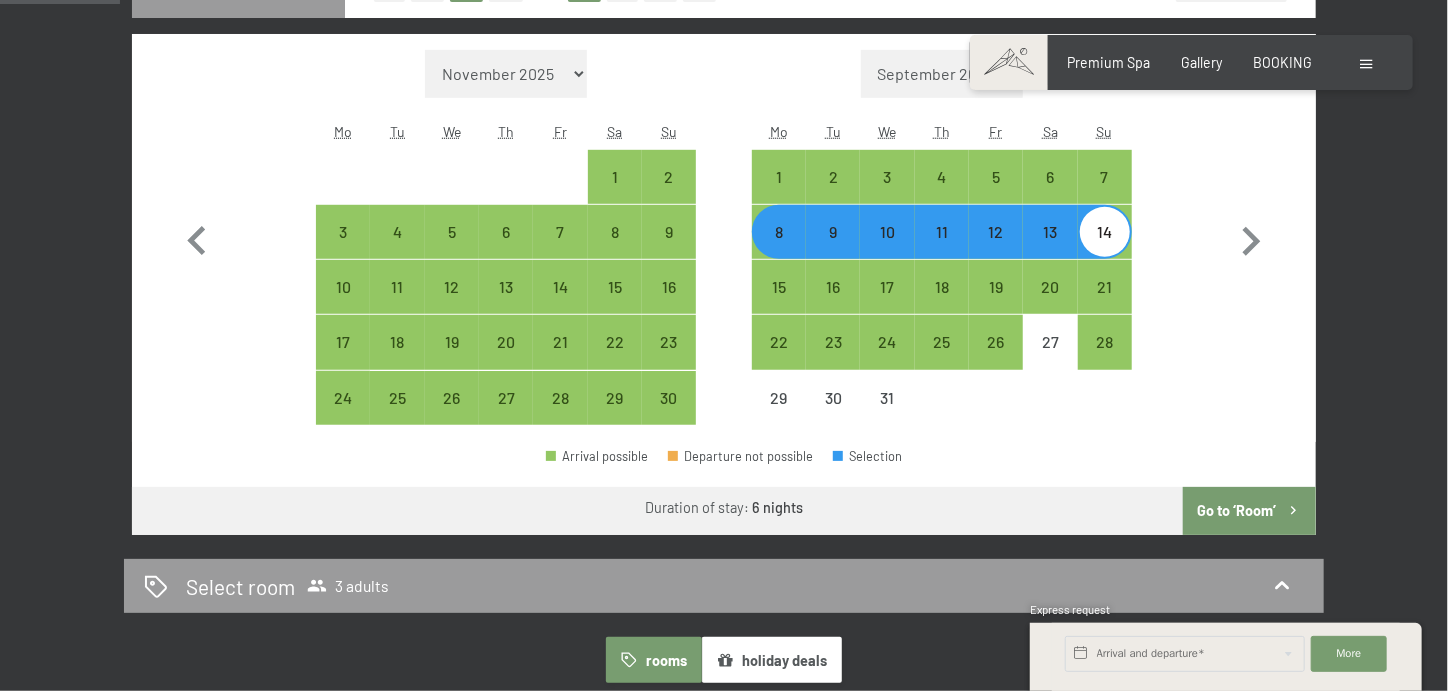click on "Go to ‘Room’" at bounding box center (1249, 511) 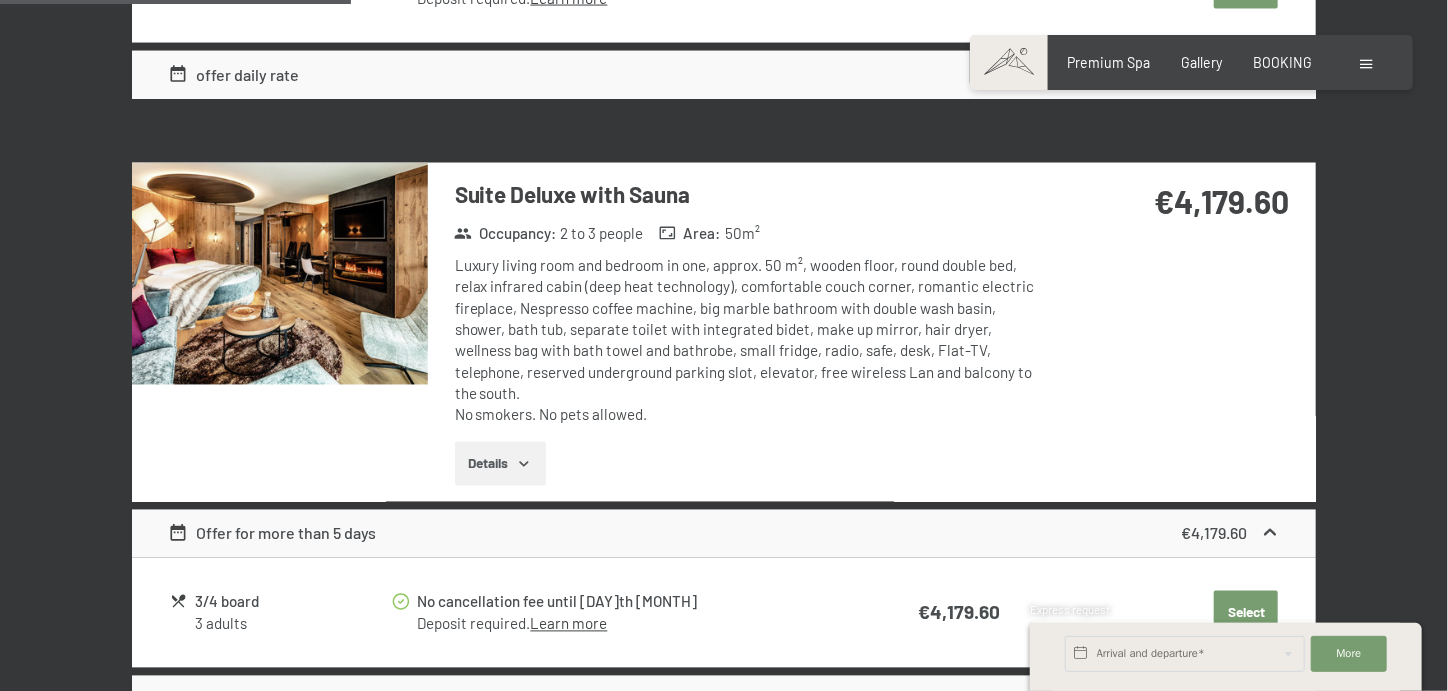 scroll, scrollTop: 1678, scrollLeft: 0, axis: vertical 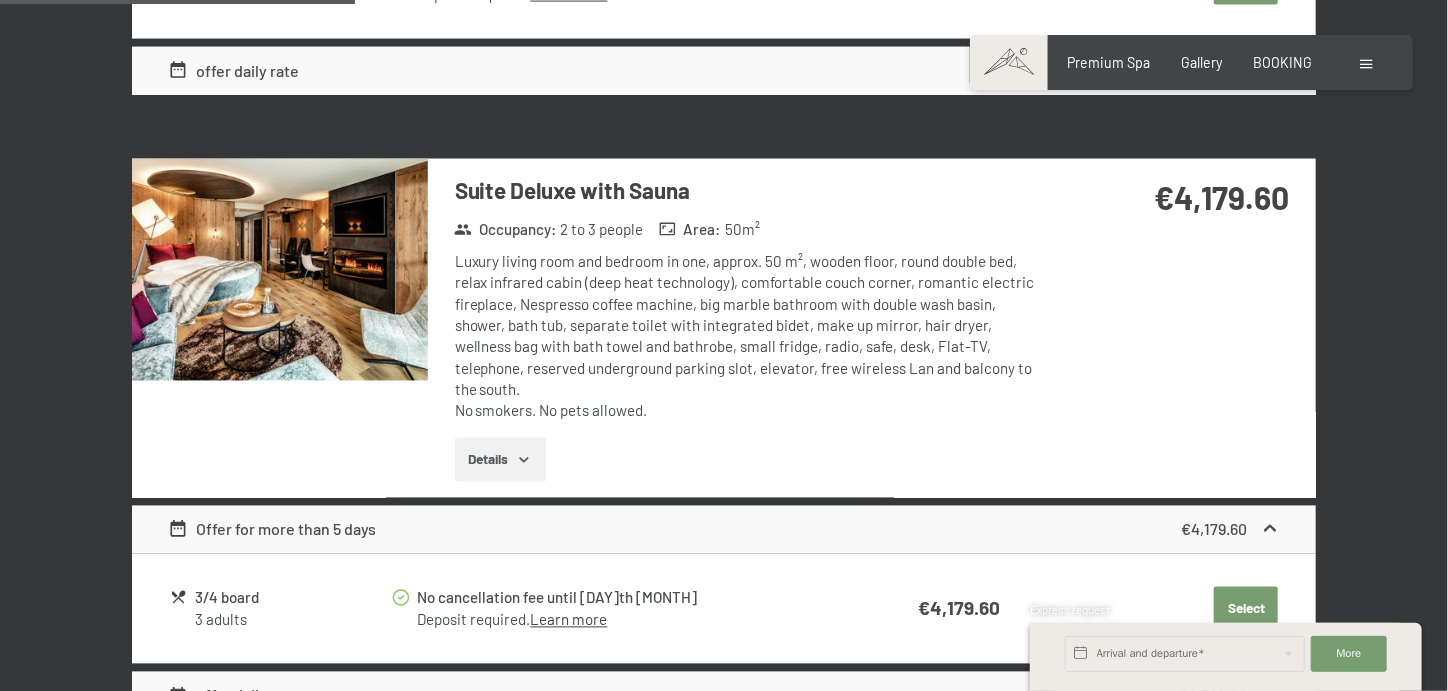 click on "Offer for more than 5 days" at bounding box center [272, 530] 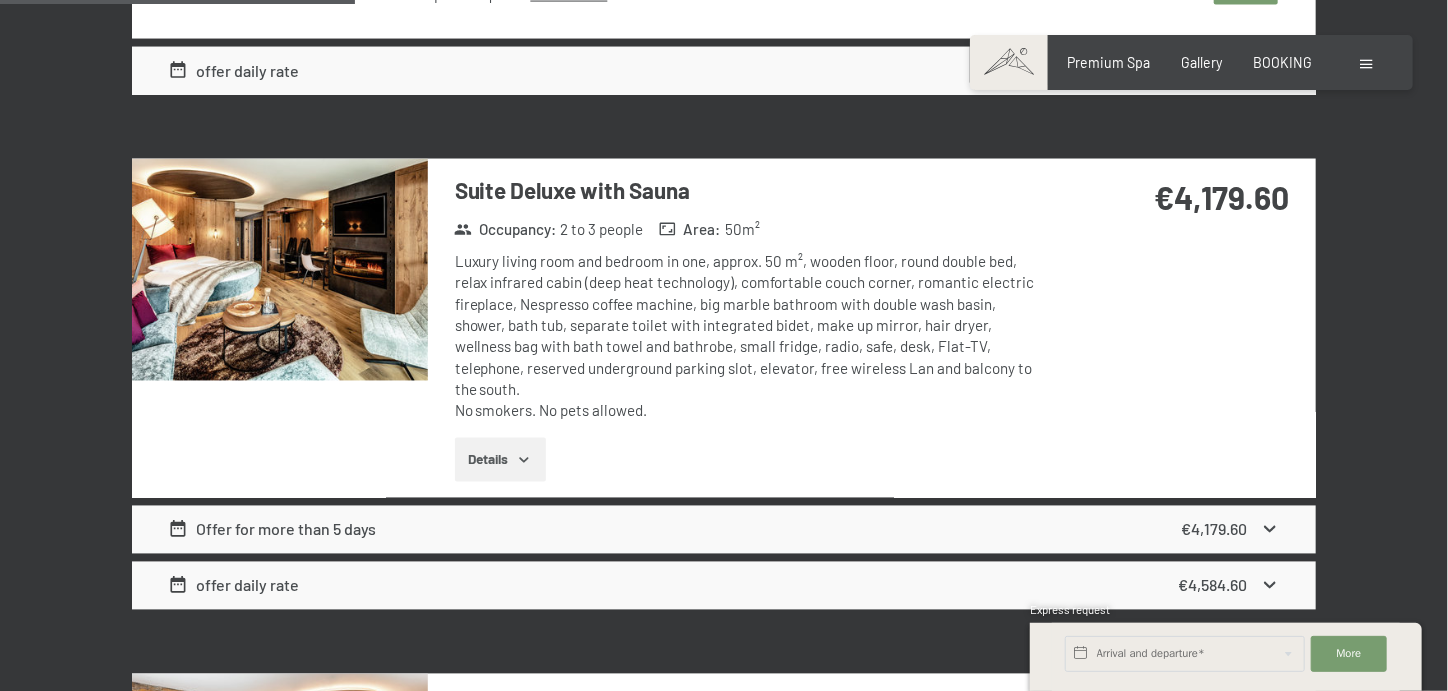 click on "Offer for more than 5 days" at bounding box center [272, 530] 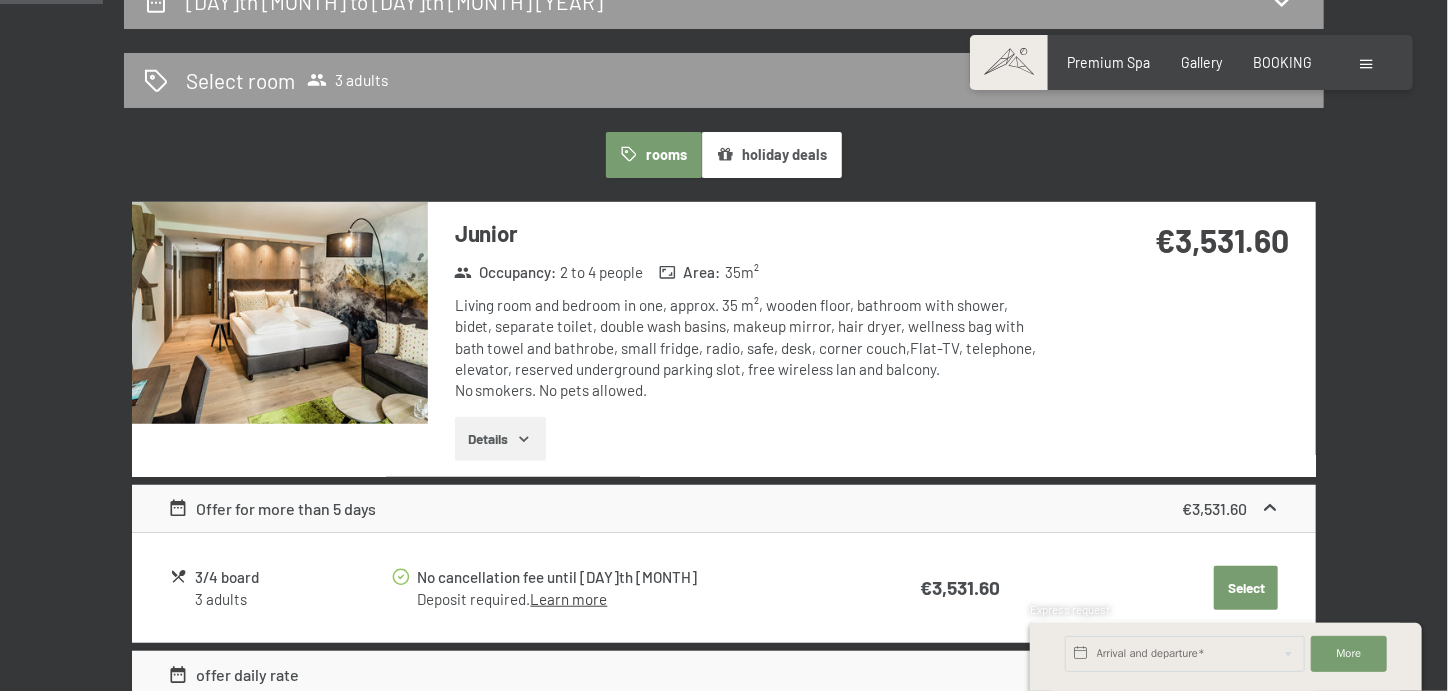 scroll, scrollTop: 499, scrollLeft: 0, axis: vertical 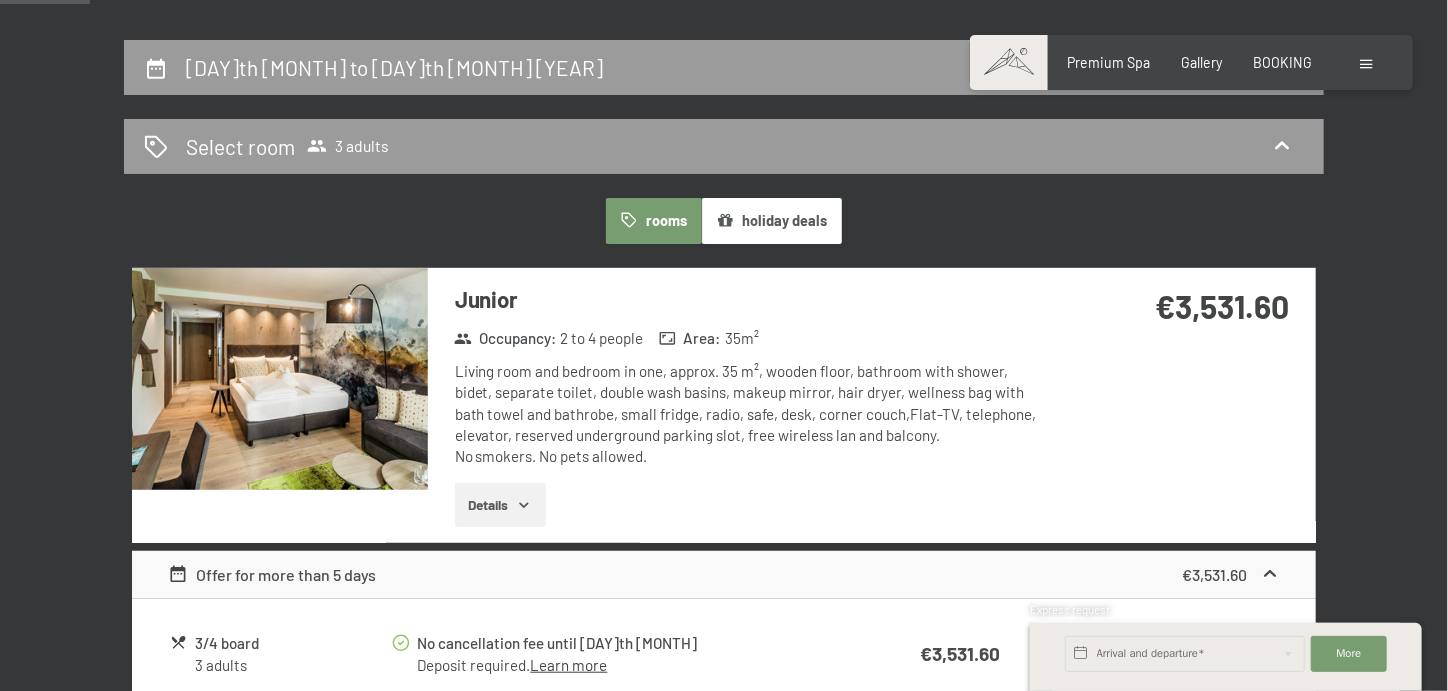 click 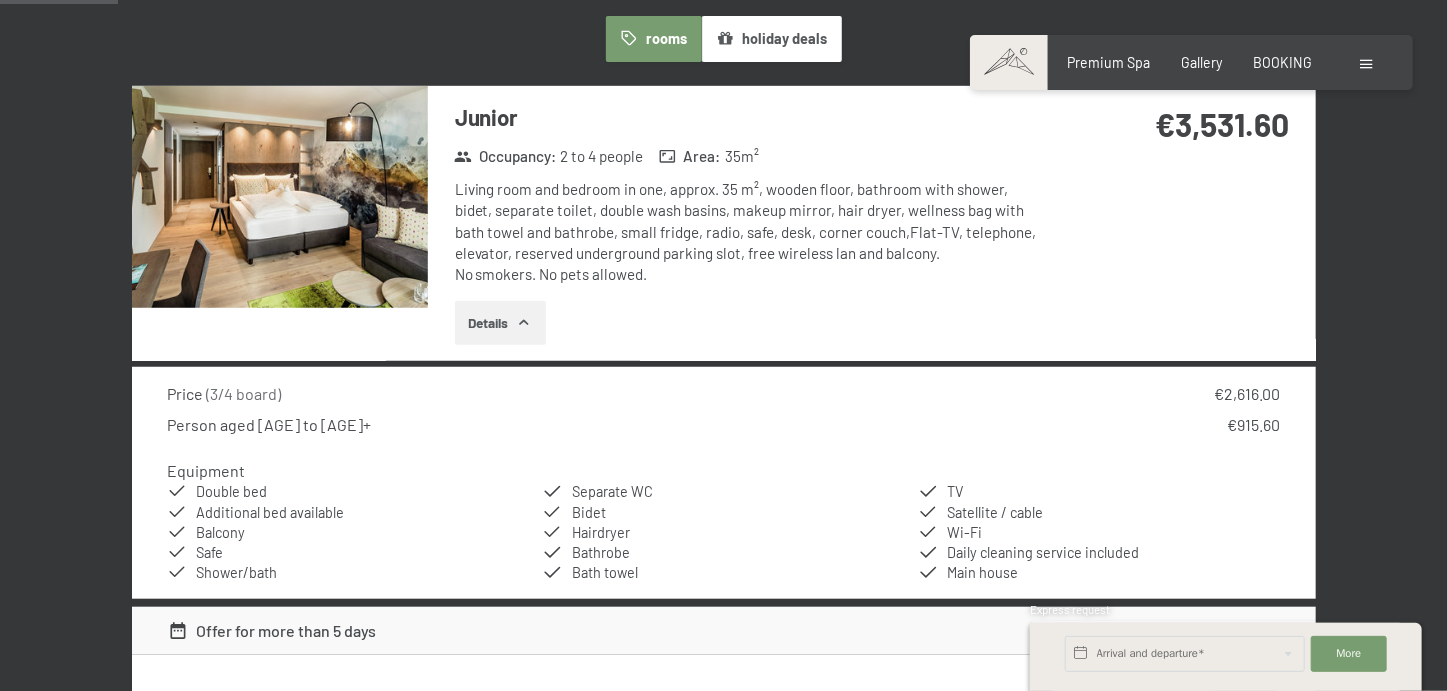 scroll, scrollTop: 578, scrollLeft: 0, axis: vertical 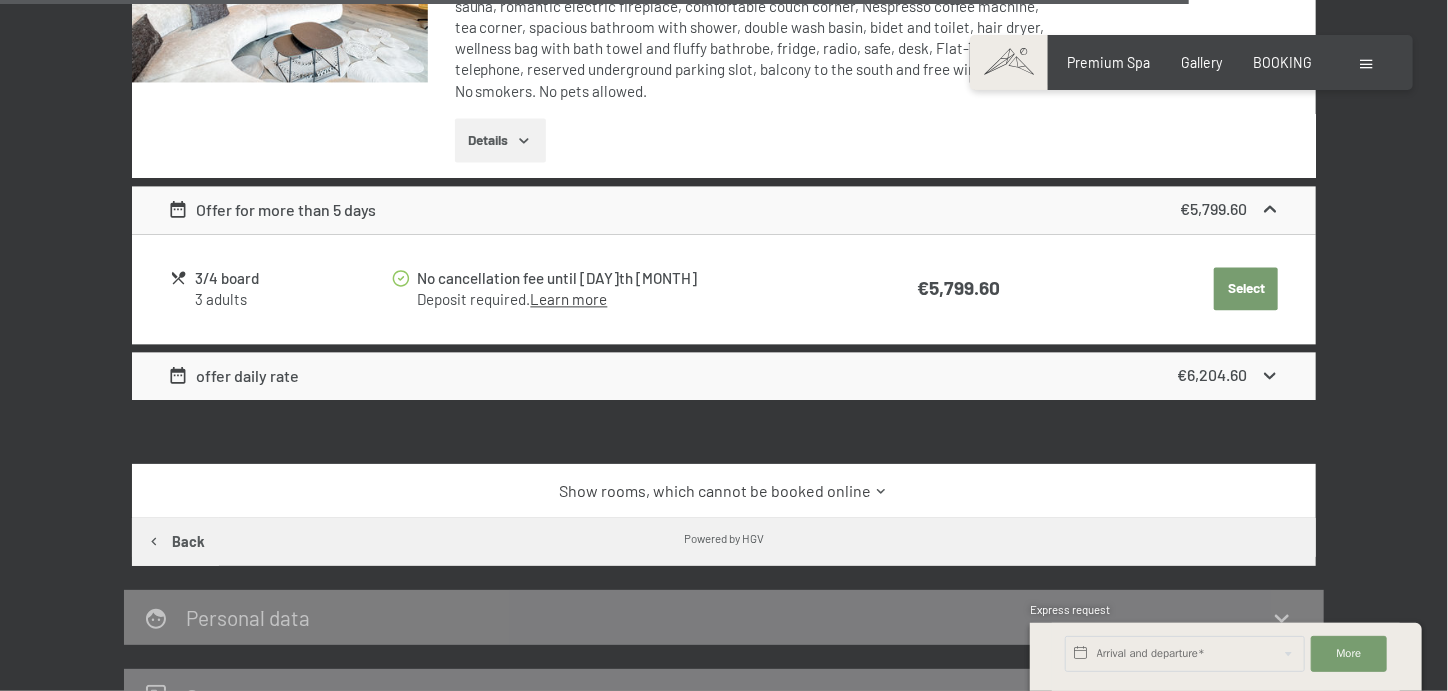 click 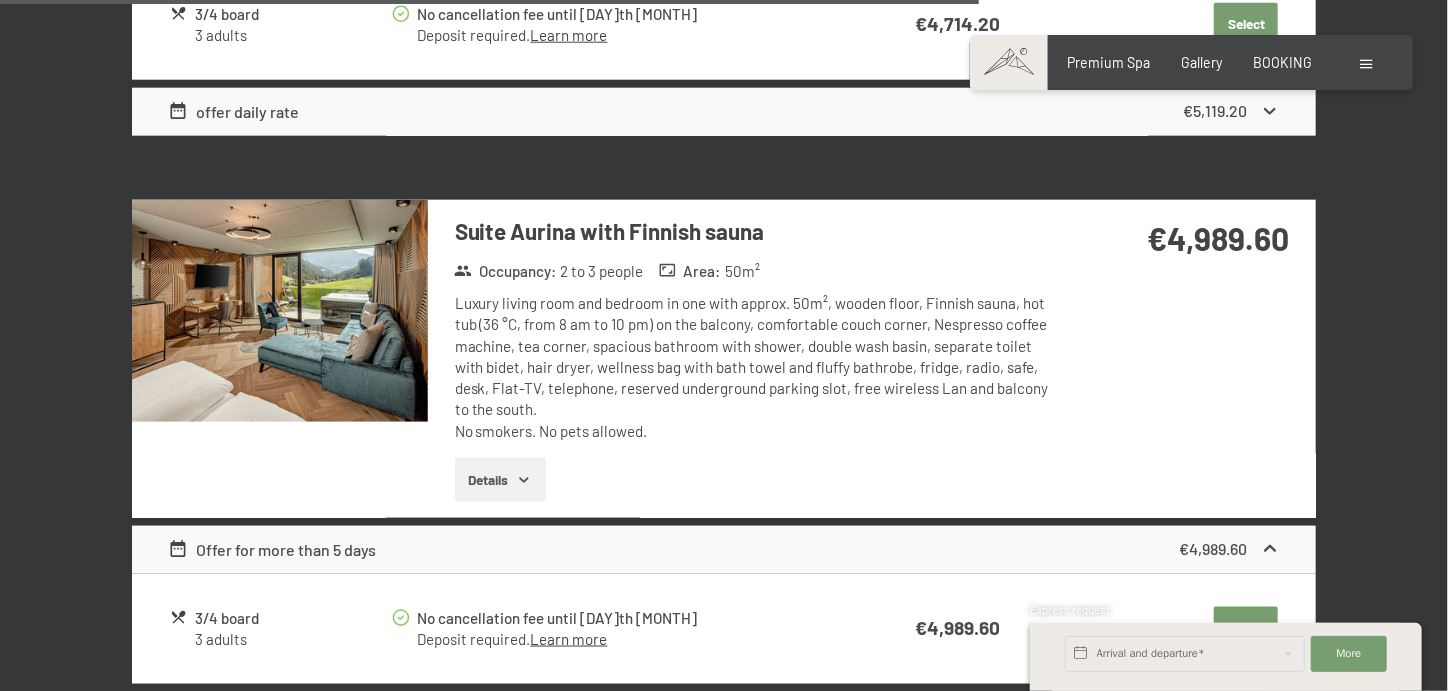scroll, scrollTop: 4918, scrollLeft: 0, axis: vertical 